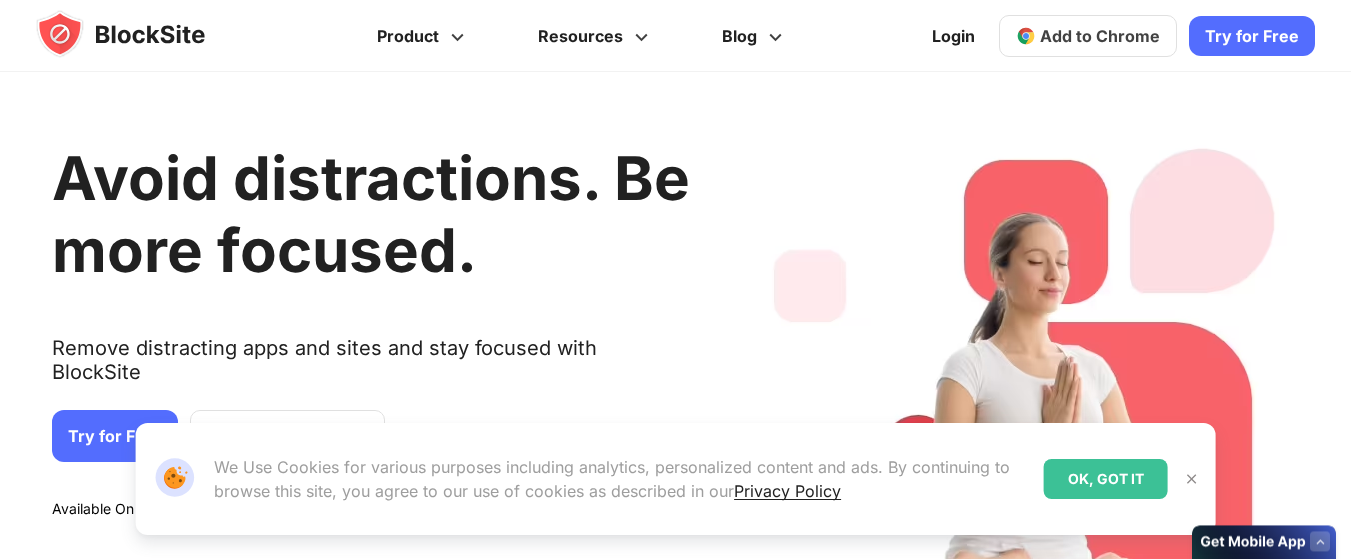 scroll, scrollTop: 0, scrollLeft: 0, axis: both 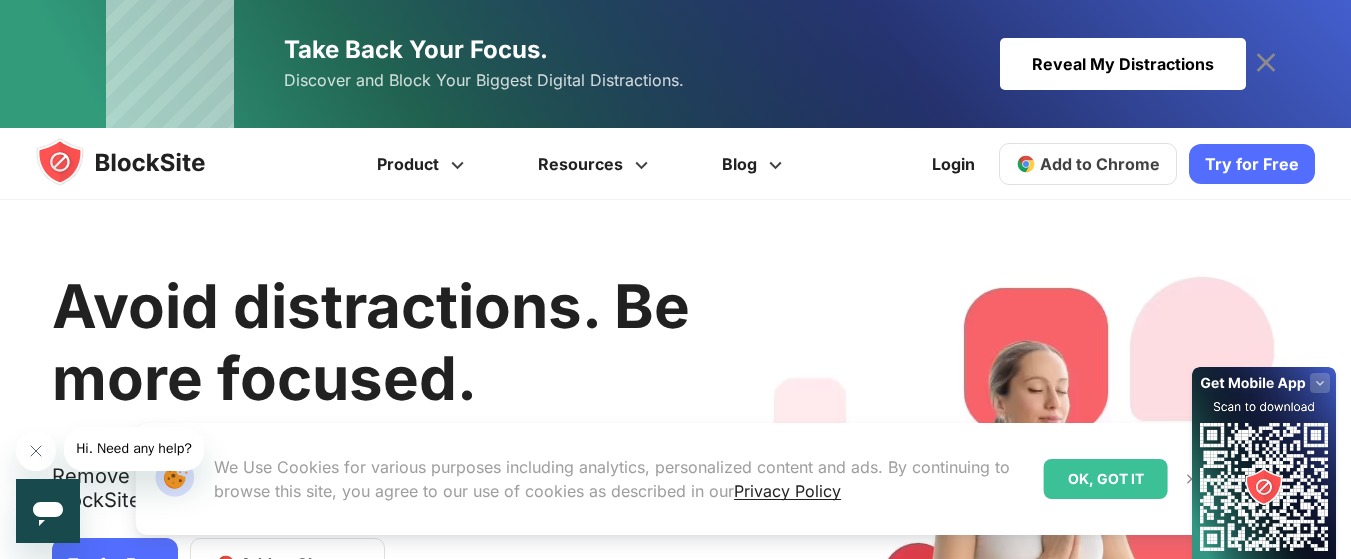 click on "Try for Free" at bounding box center (1252, 164) 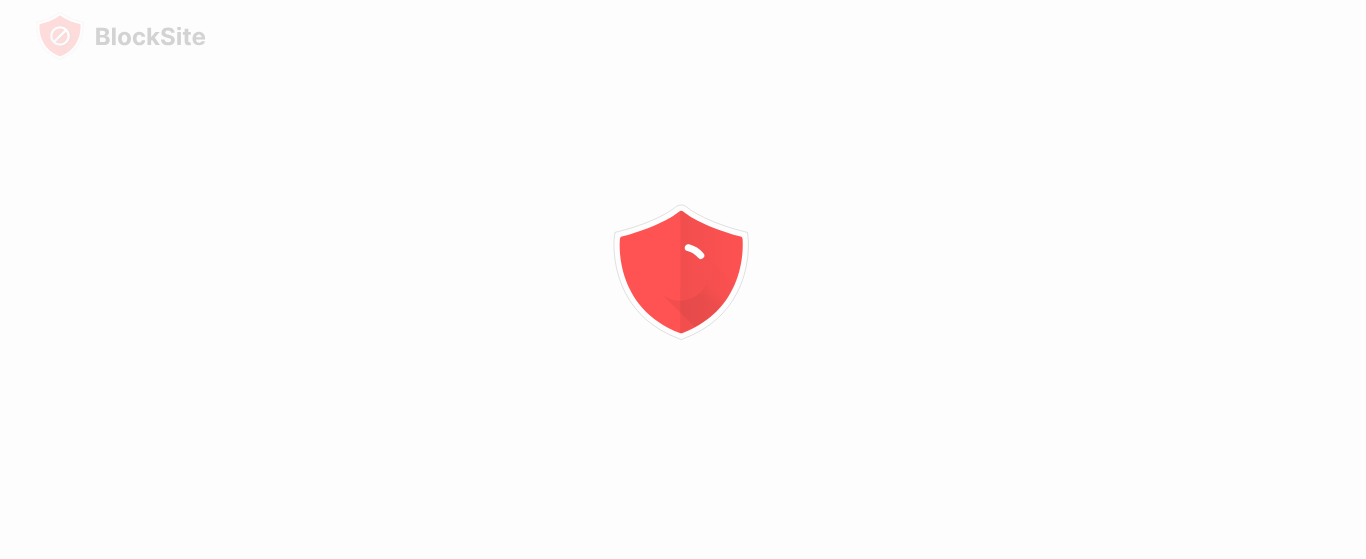 scroll, scrollTop: 0, scrollLeft: 0, axis: both 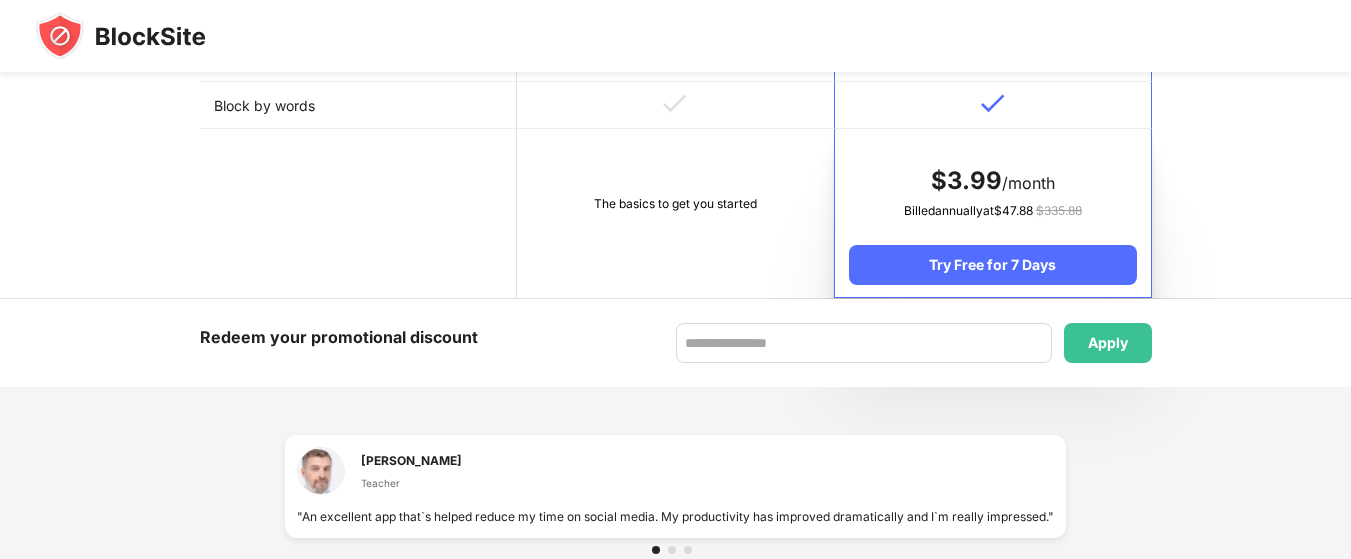 click on "The basics to get you started" at bounding box center [675, 213] 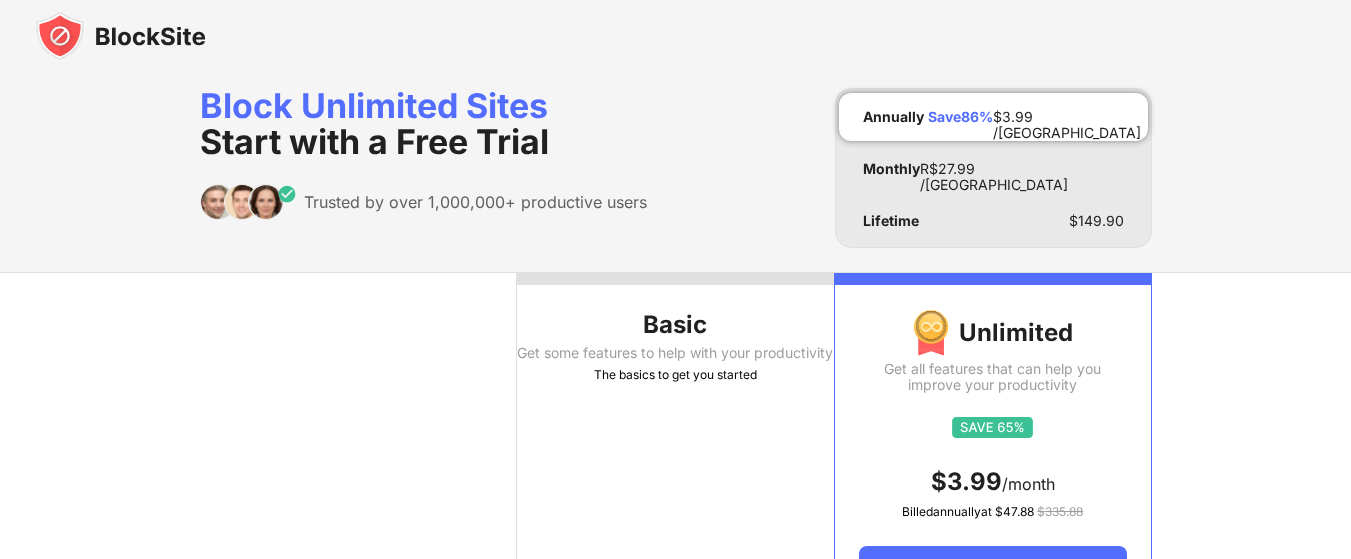 scroll, scrollTop: 0, scrollLeft: 0, axis: both 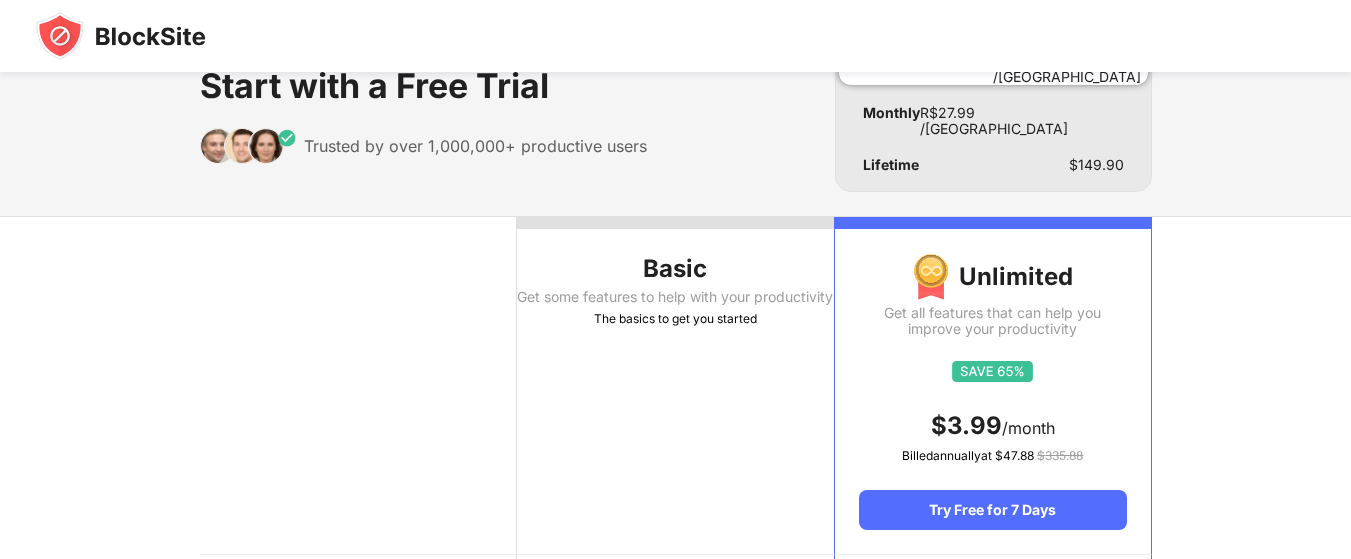 click on "Get some features to help with your productivity" at bounding box center [675, 297] 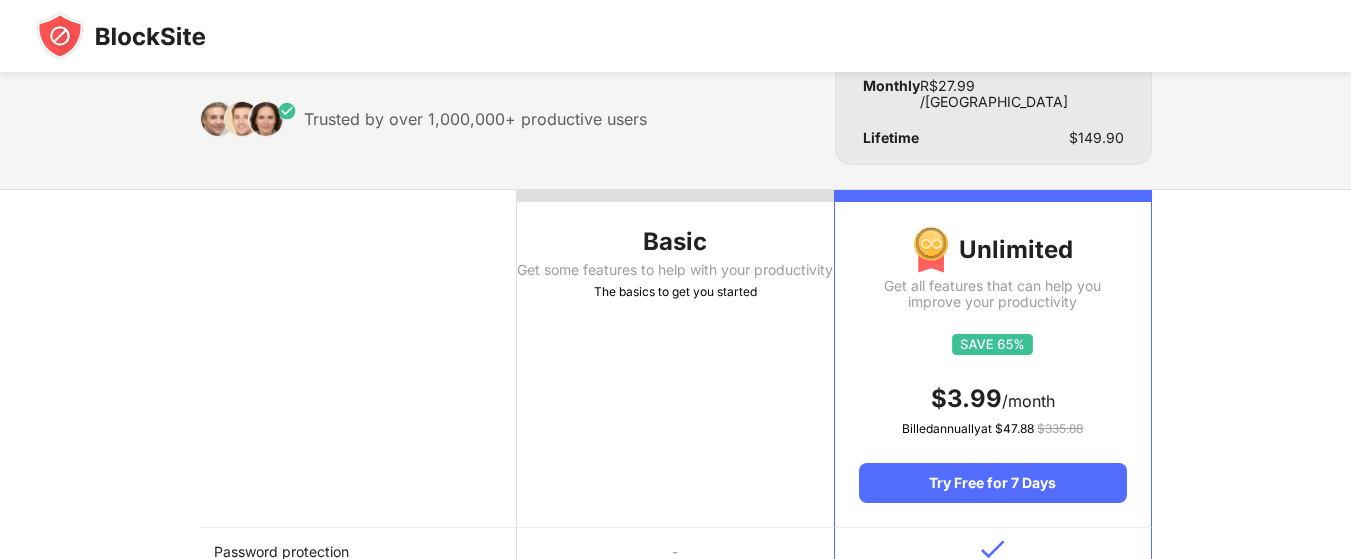 click on "Basic" at bounding box center [675, 242] 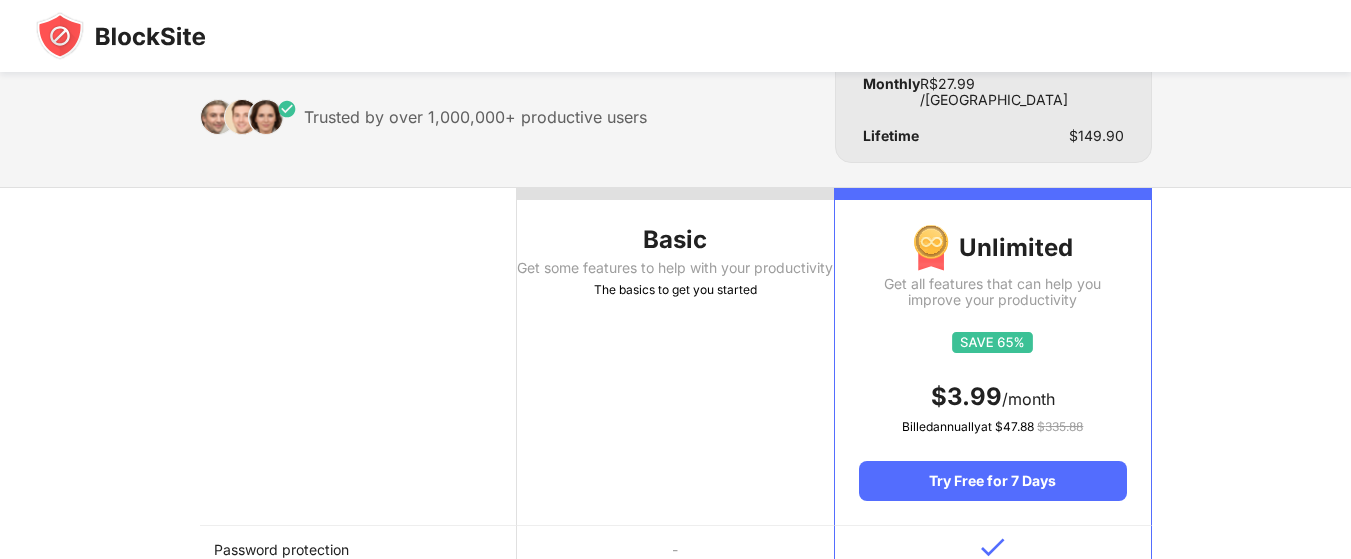drag, startPoint x: 654, startPoint y: 285, endPoint x: 653, endPoint y: 313, distance: 28.01785 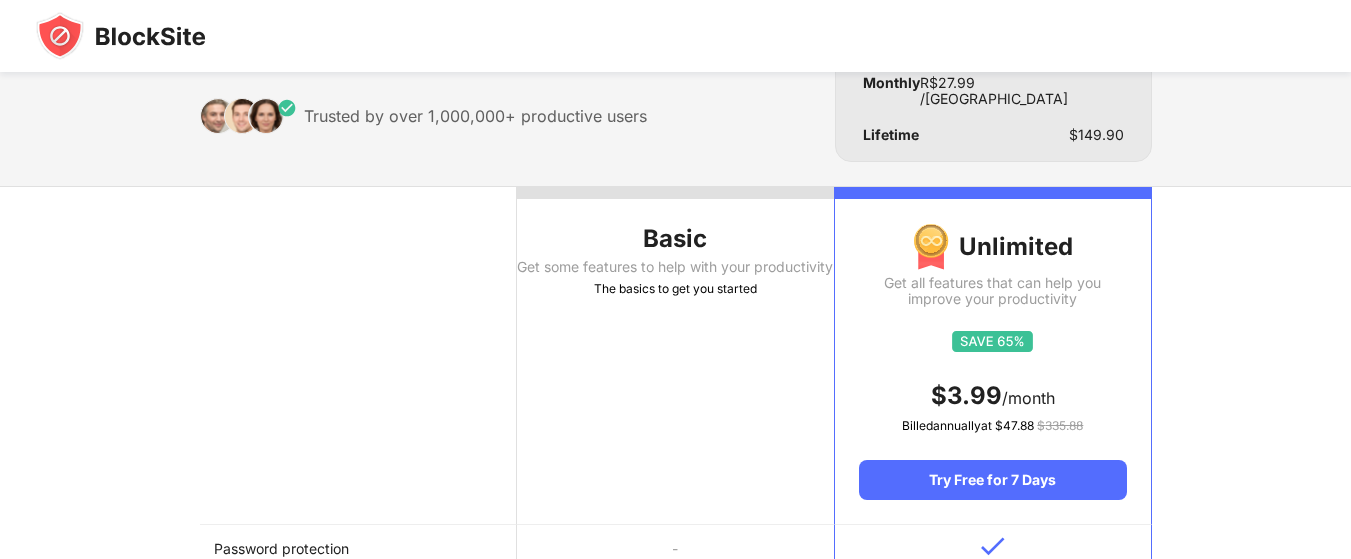 click on "Basic Get some features to help with your productivity The basics to get you started" at bounding box center [675, 356] 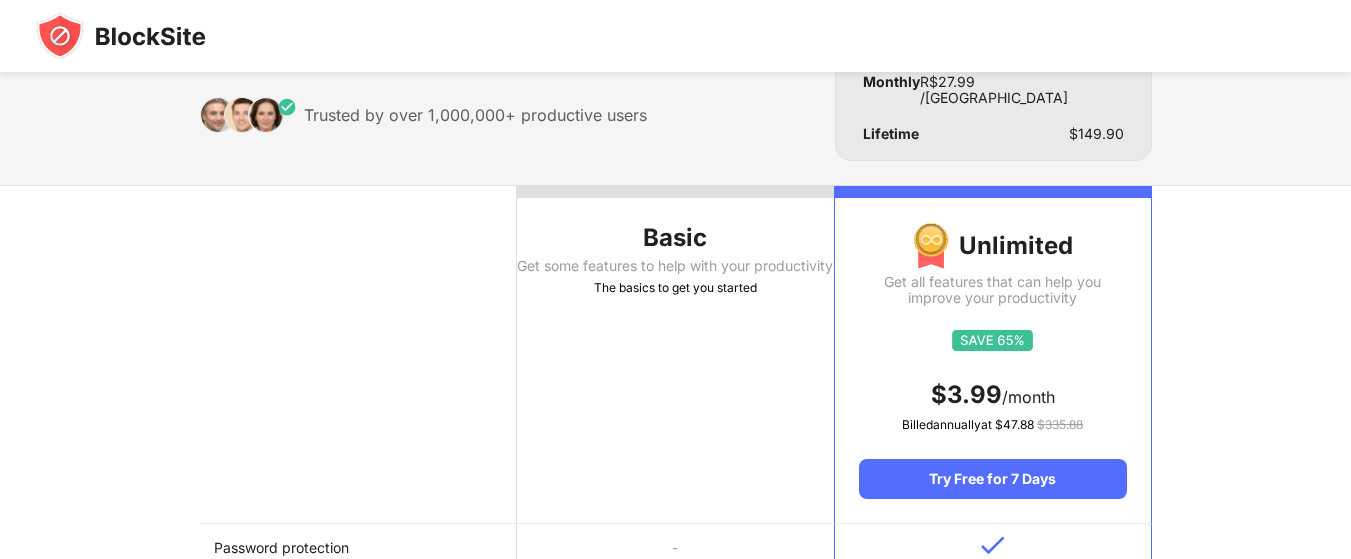 drag, startPoint x: 624, startPoint y: 302, endPoint x: 631, endPoint y: 293, distance: 11.401754 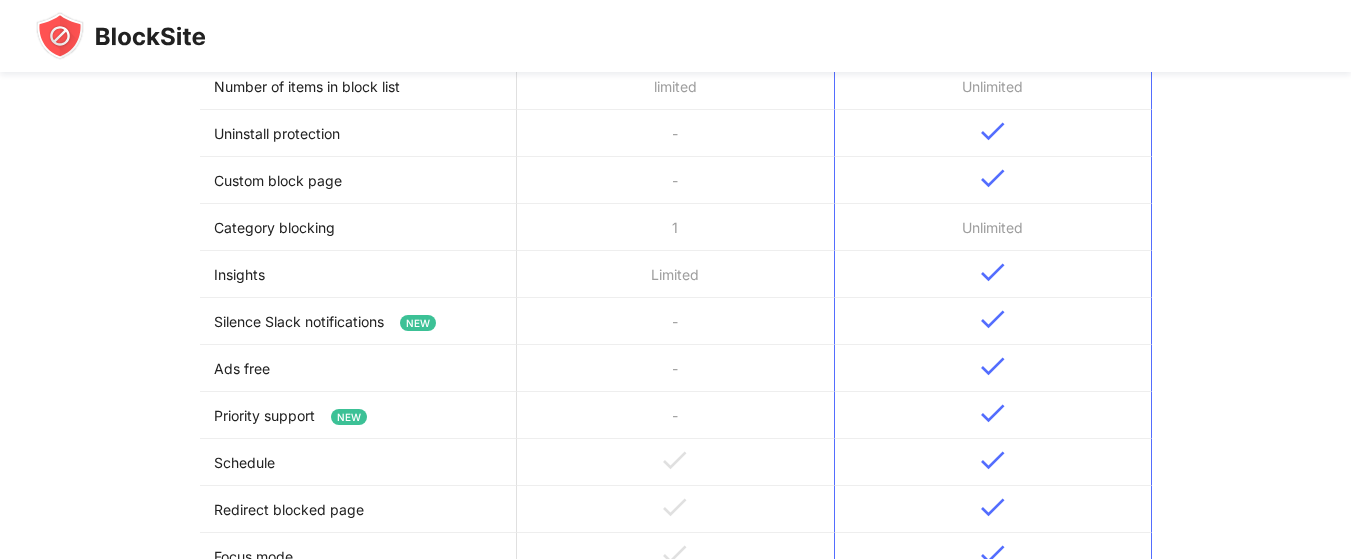 click on "Limited" at bounding box center [675, 274] 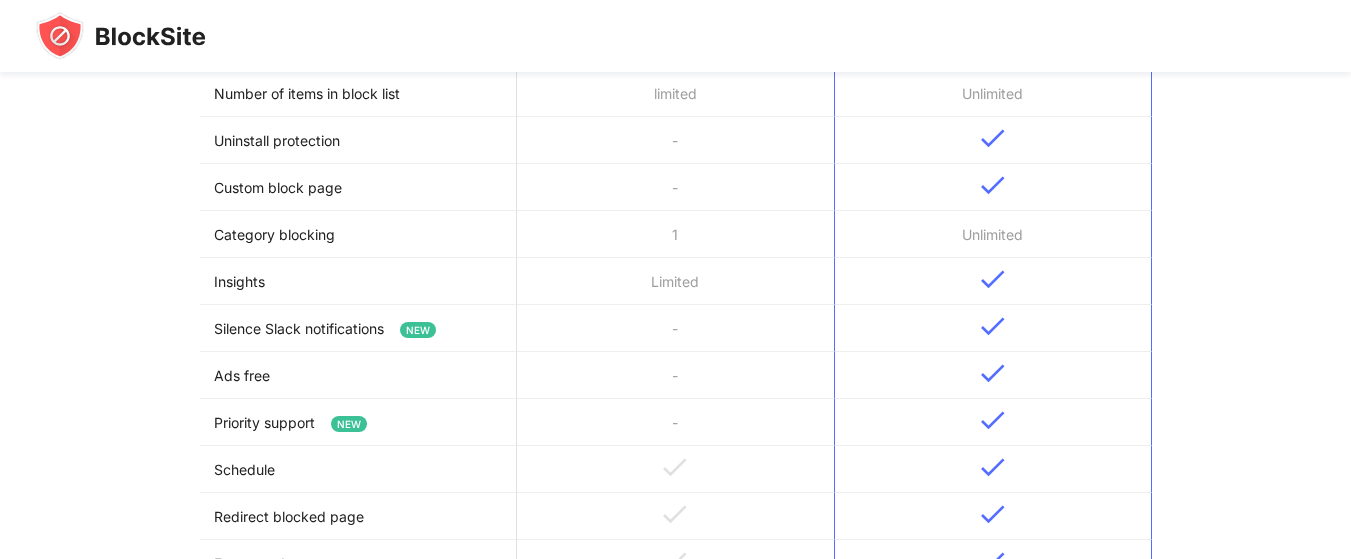 drag, startPoint x: 637, startPoint y: 265, endPoint x: 601, endPoint y: 342, distance: 85 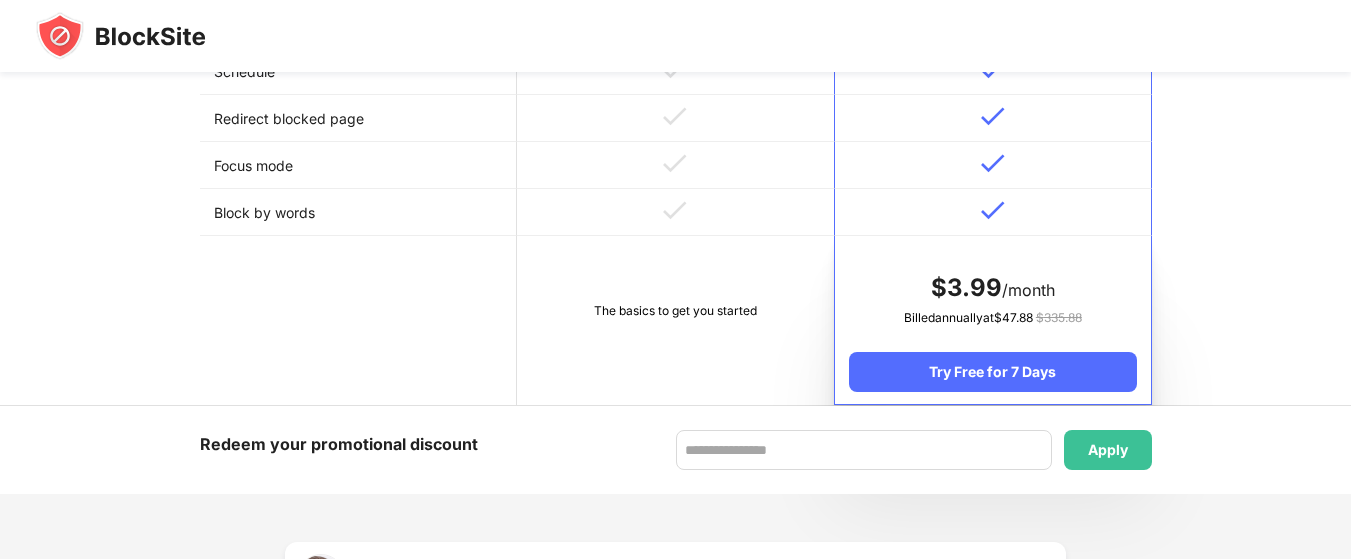 click on "The basics to get you started" at bounding box center [675, 320] 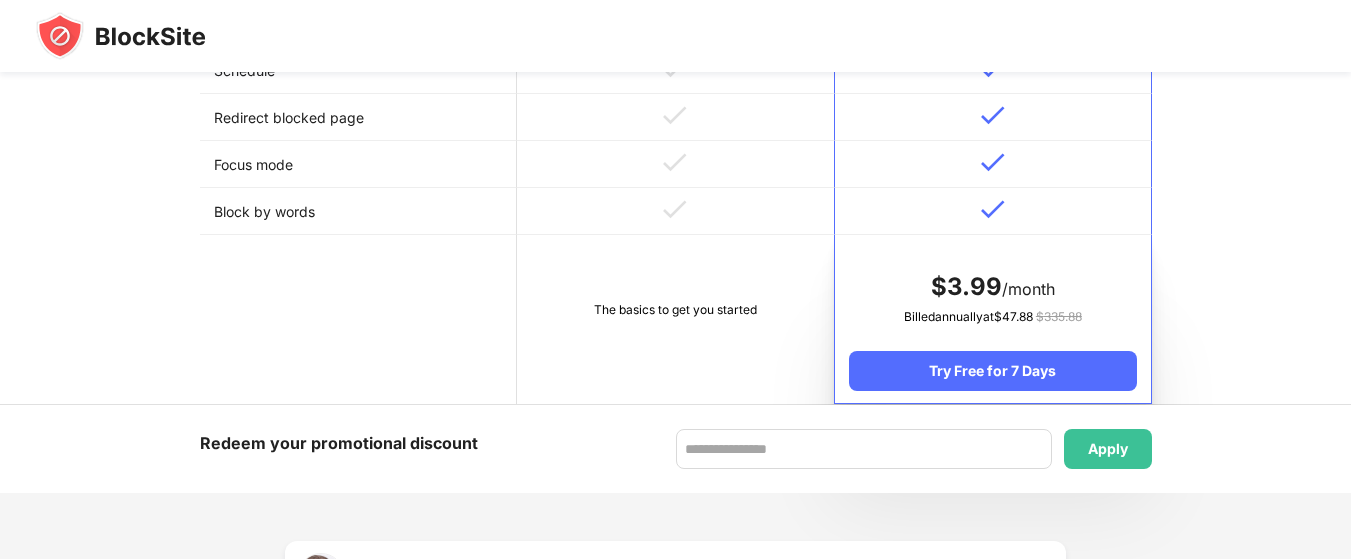 click on "The basics to get you started" at bounding box center (675, 310) 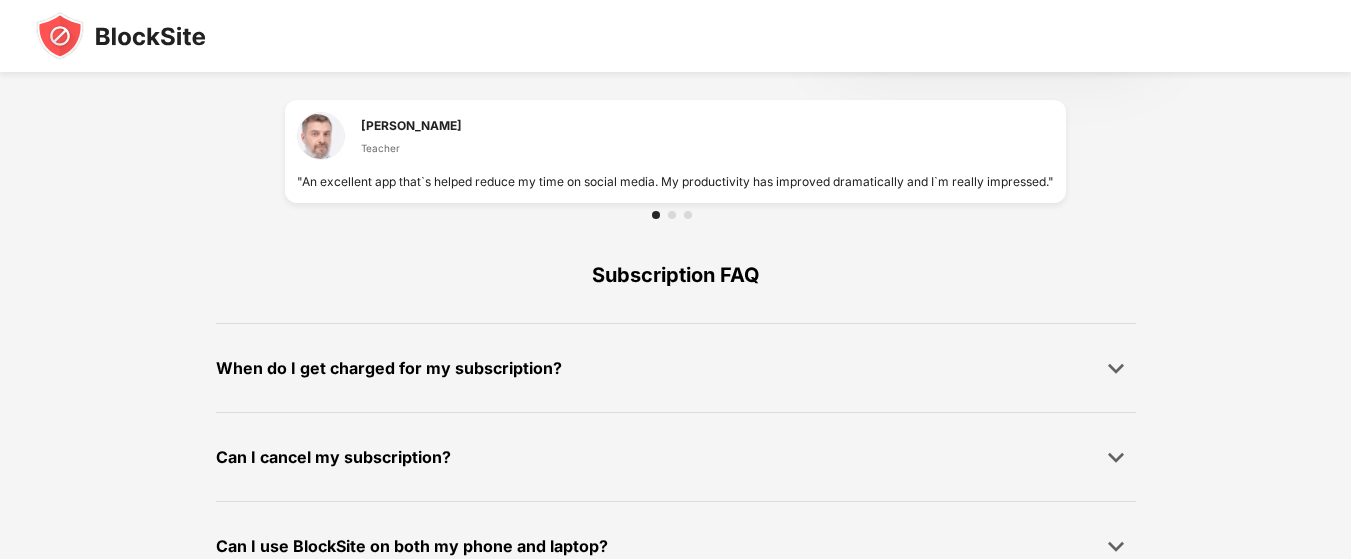 scroll, scrollTop: 1495, scrollLeft: 0, axis: vertical 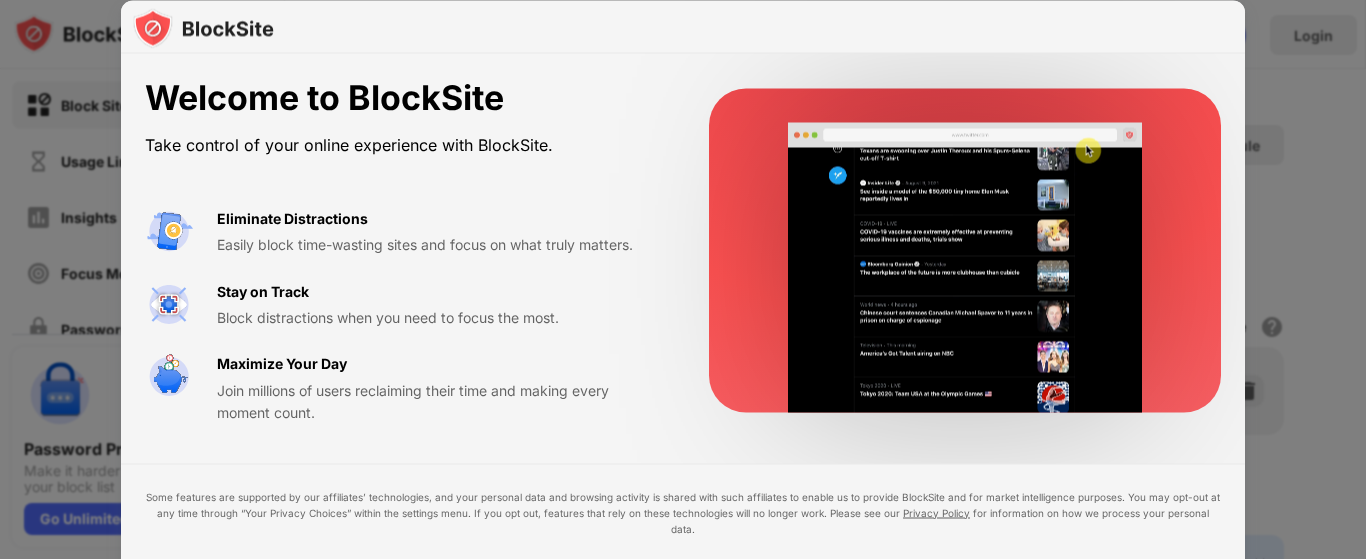 click on "Eliminate Distractions Easily block time-wasting sites and focus on what truly matters." at bounding box center (439, 231) 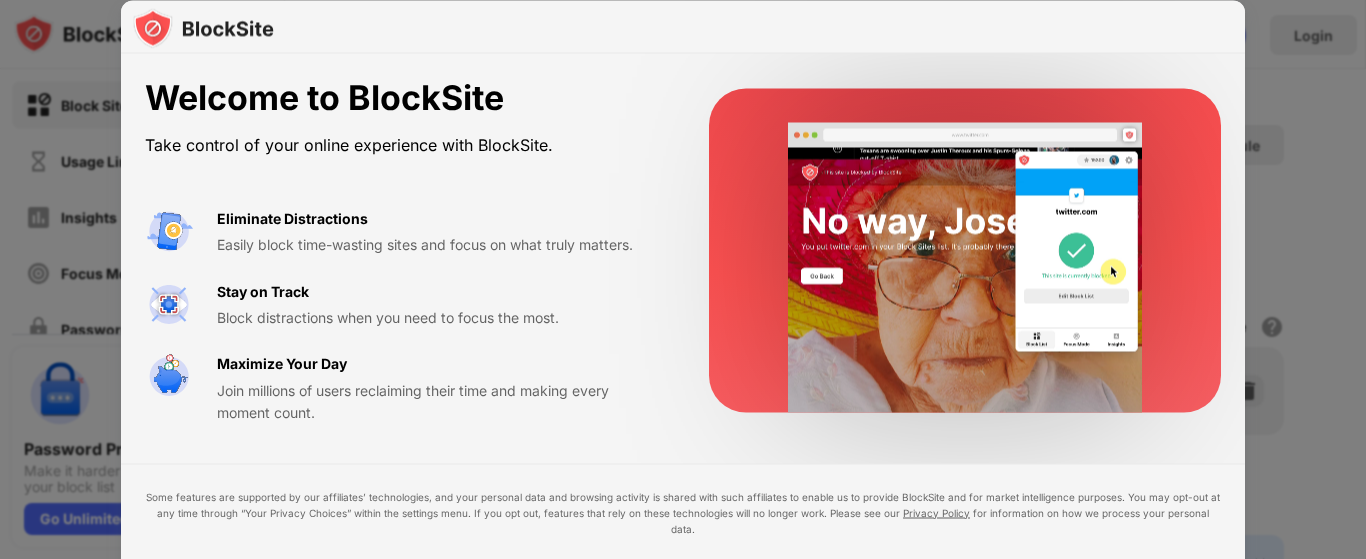 click at bounding box center [683, 279] 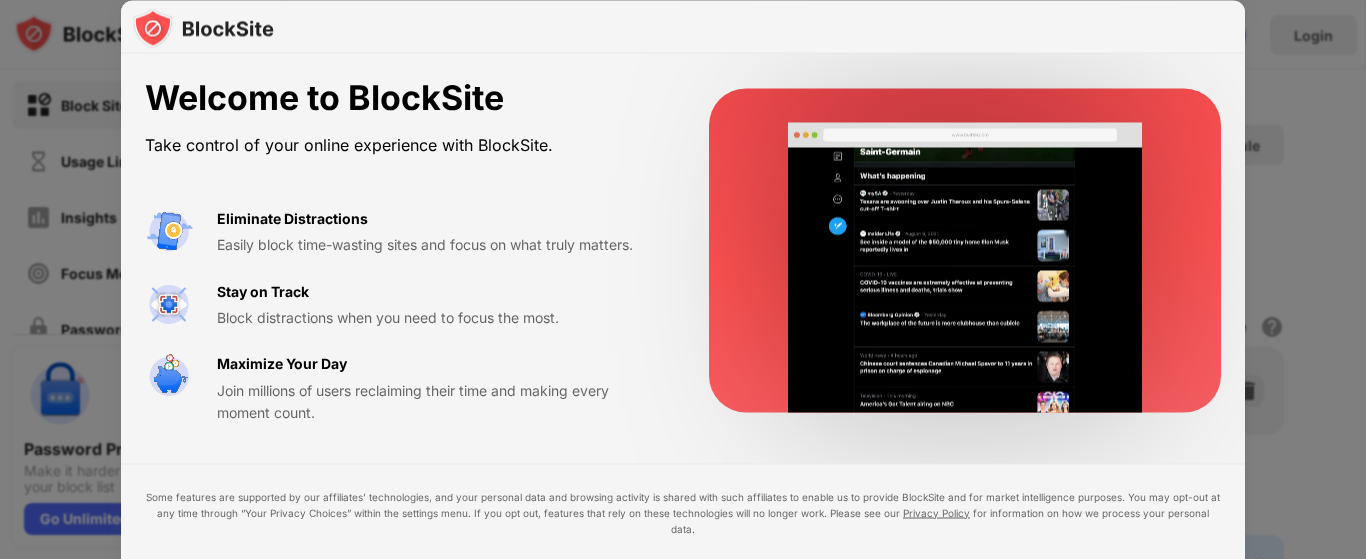 click on "Welcome to BlockSite Take control of your online experience with BlockSite. Eliminate Distractions Easily block time-wasting sites and focus on what truly matters. Stay on Track Block distractions when you need to focus the most. Maximize Your Day Join millions of users reclaiming their time and making every moment count. Some features are supported by our affiliates’ technologies, and your personal data and browsing activity is shared with such affiliates to enable us to provide BlockSite and for market intelligence purposes. You may opt-out at any time through “Your Privacy Choices” within the settings menu. If you opt out, features that rely on these technologies will no longer work. Please see our   Privacy Policy   for information on how we process your personal data. I Accept Maybe Later" at bounding box center (683, 347) 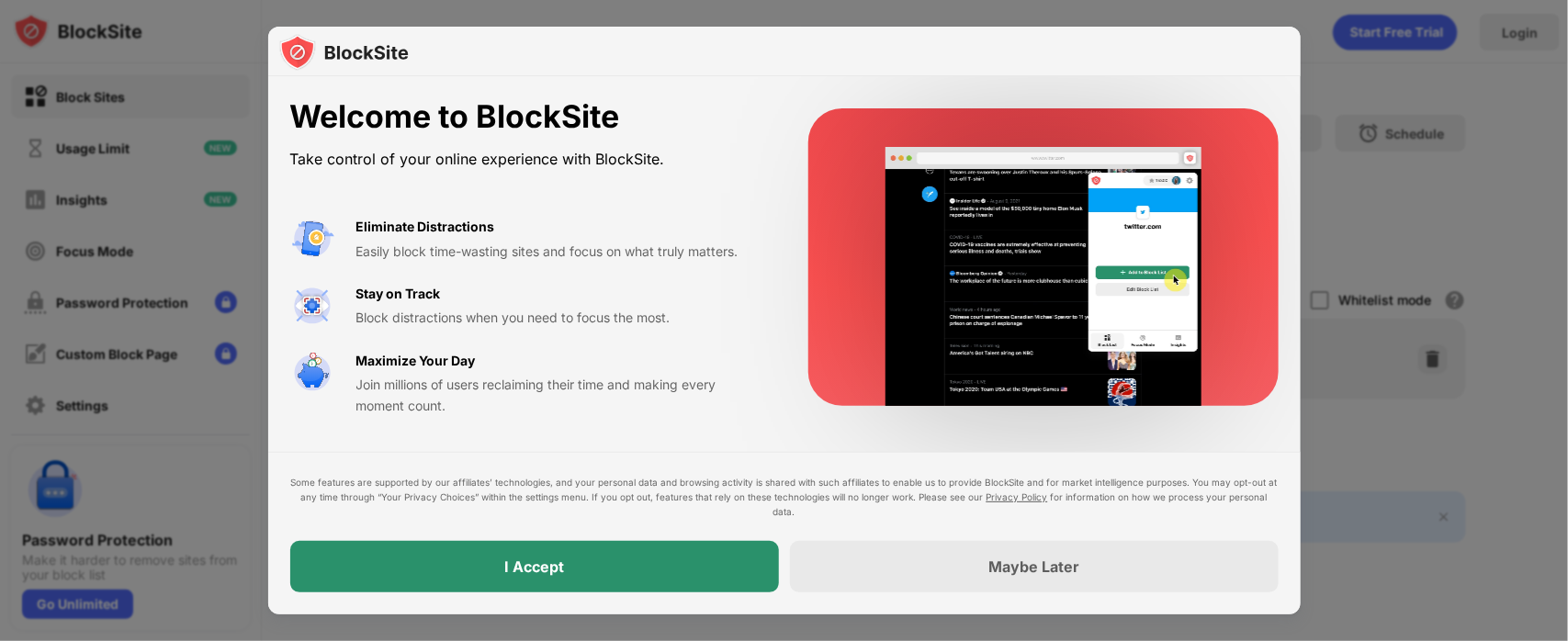 click on "I Accept" at bounding box center (535, 567) 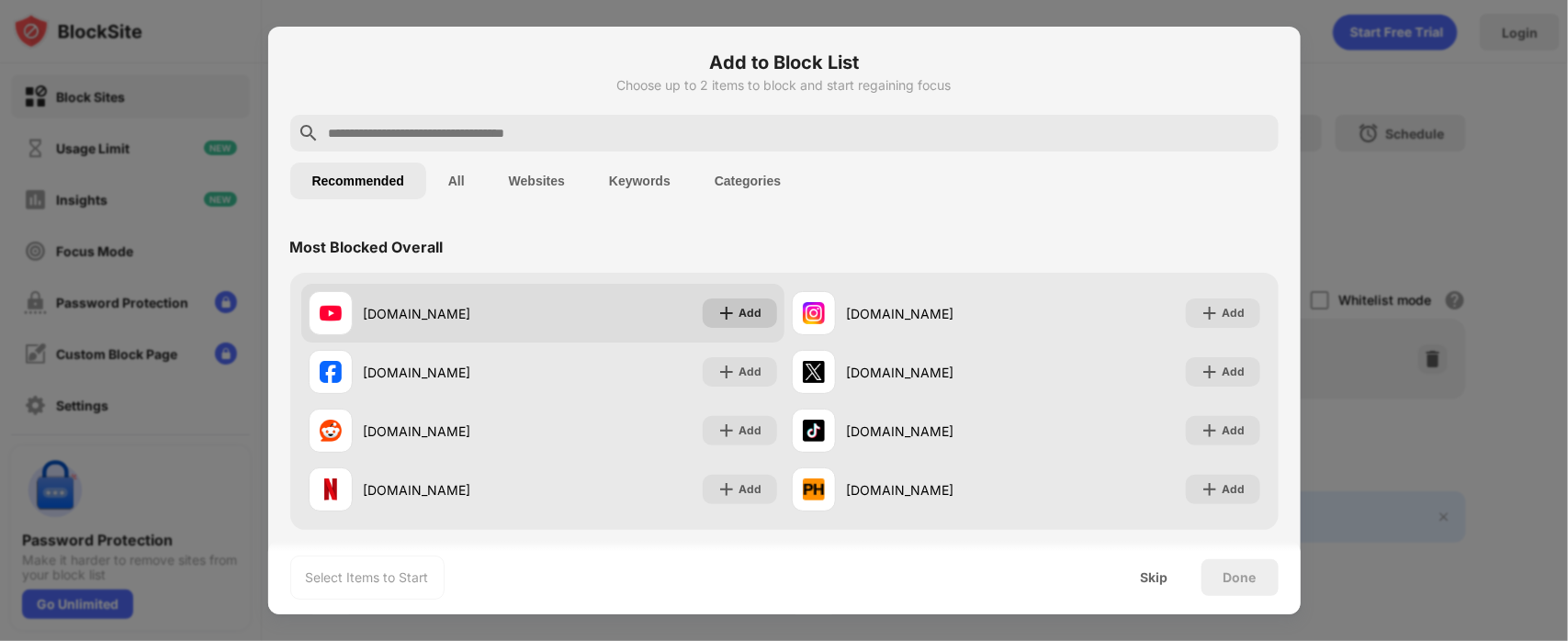 click on "Add" at bounding box center (750, 313) 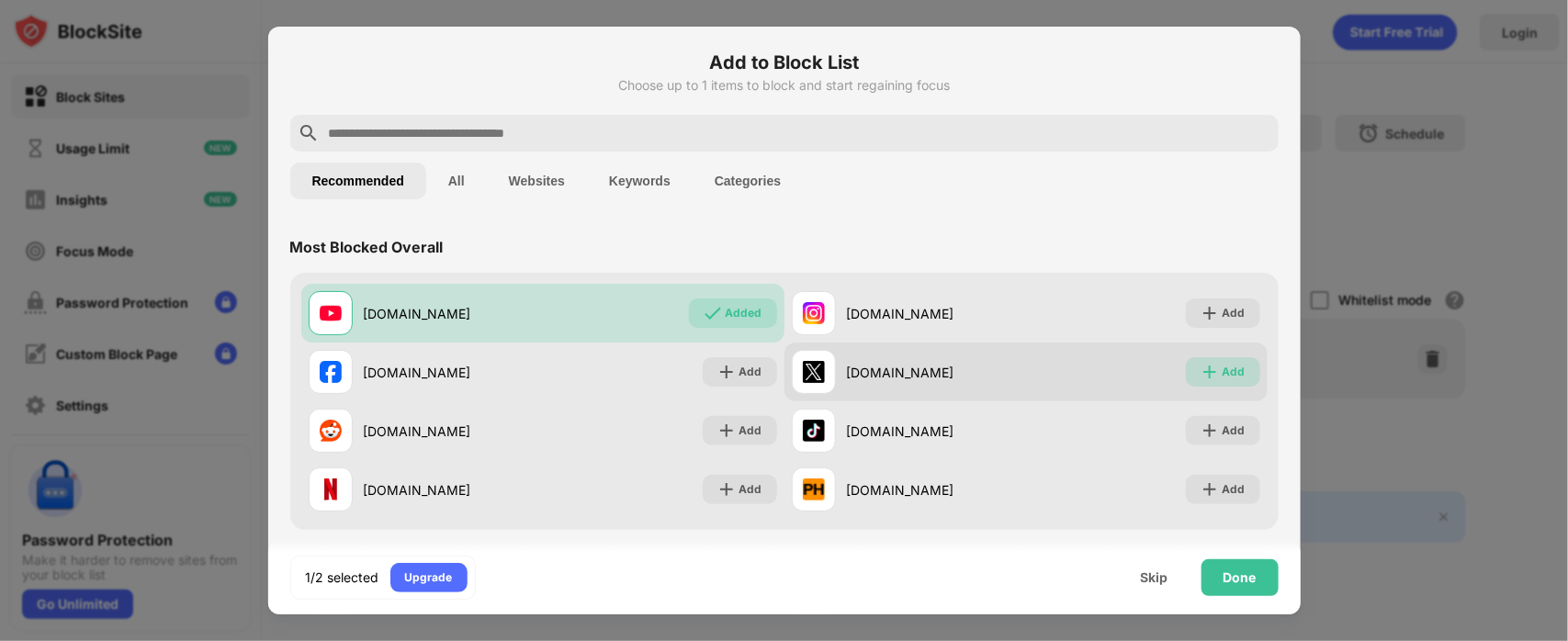 click on "Add" at bounding box center (1223, 372) 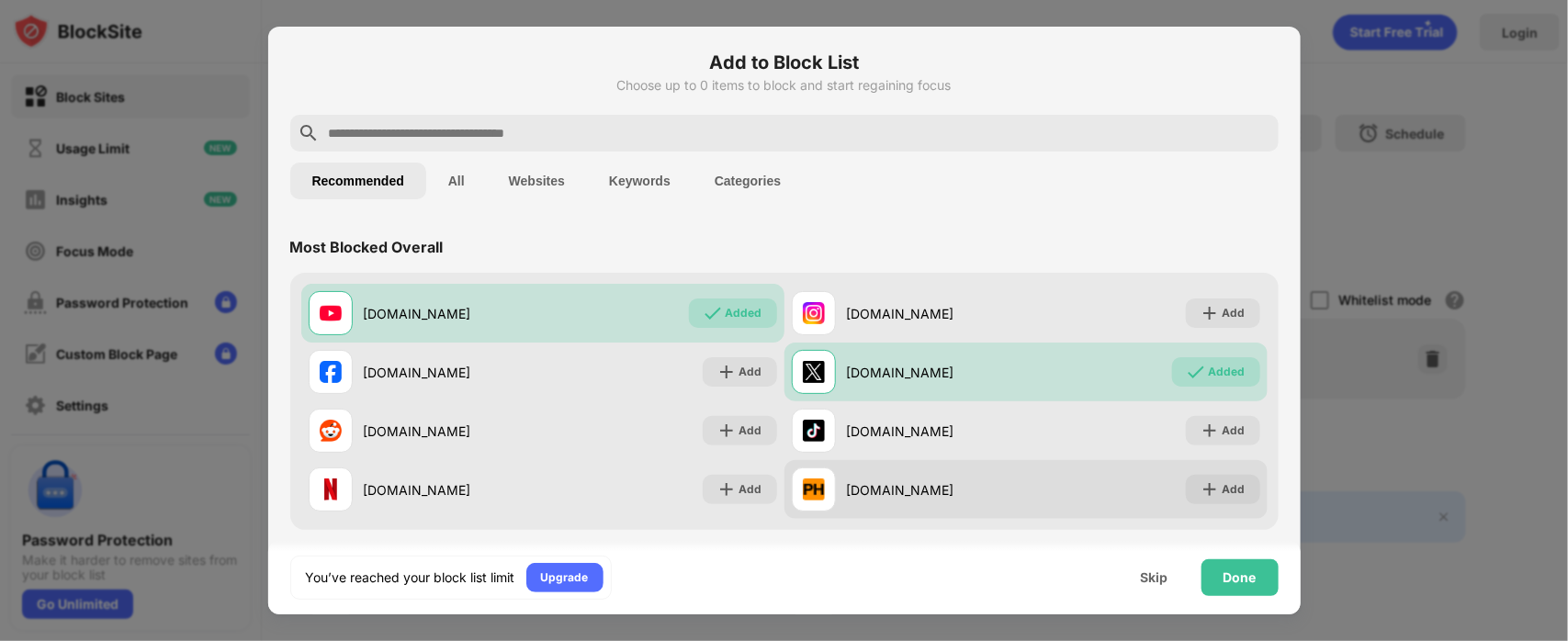click on "pornhub.com Add" at bounding box center [1026, 489] 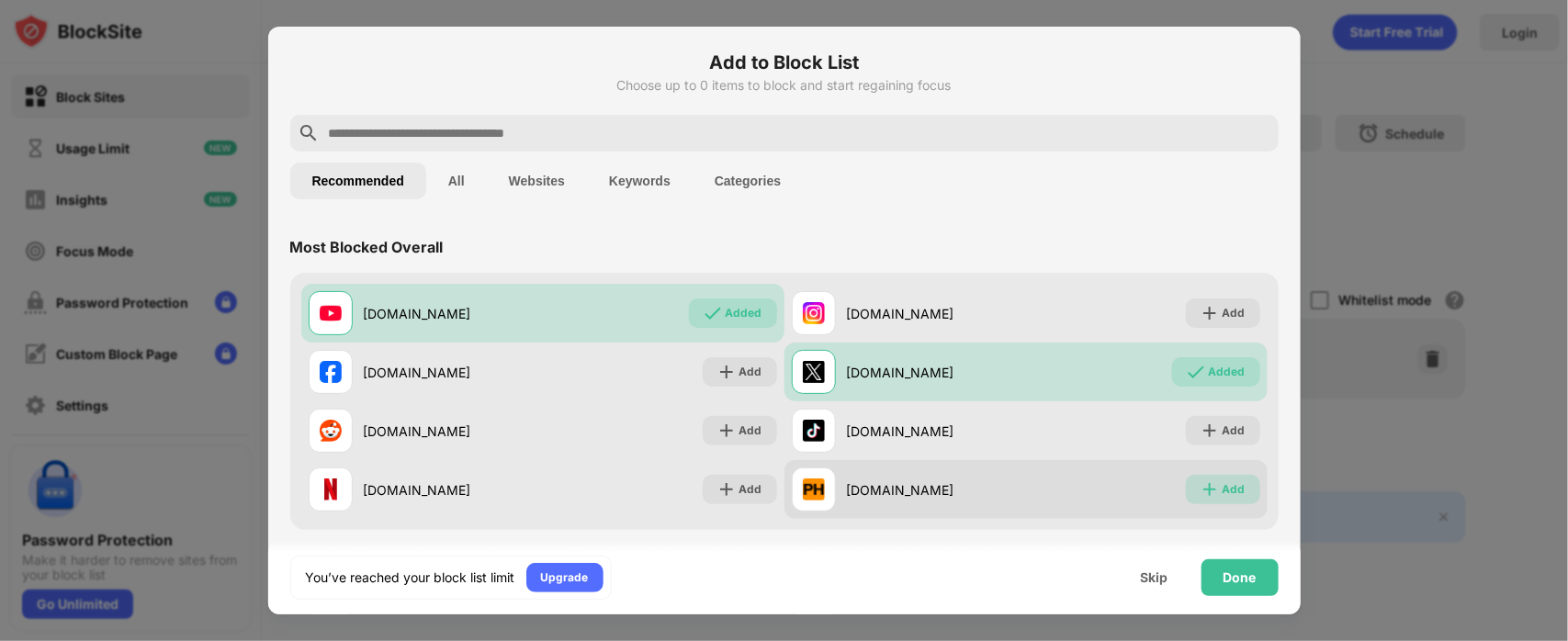 click on "Add" at bounding box center [1223, 489] 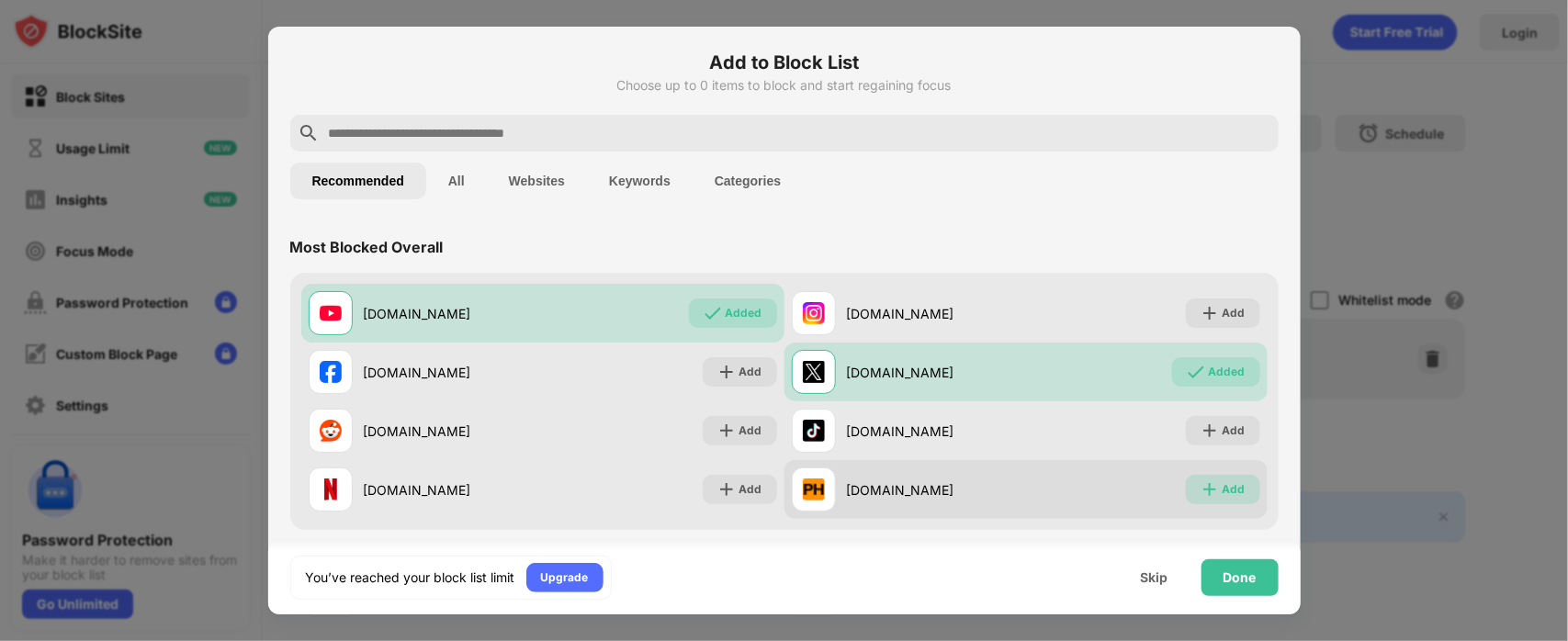 click at bounding box center [1210, 489] 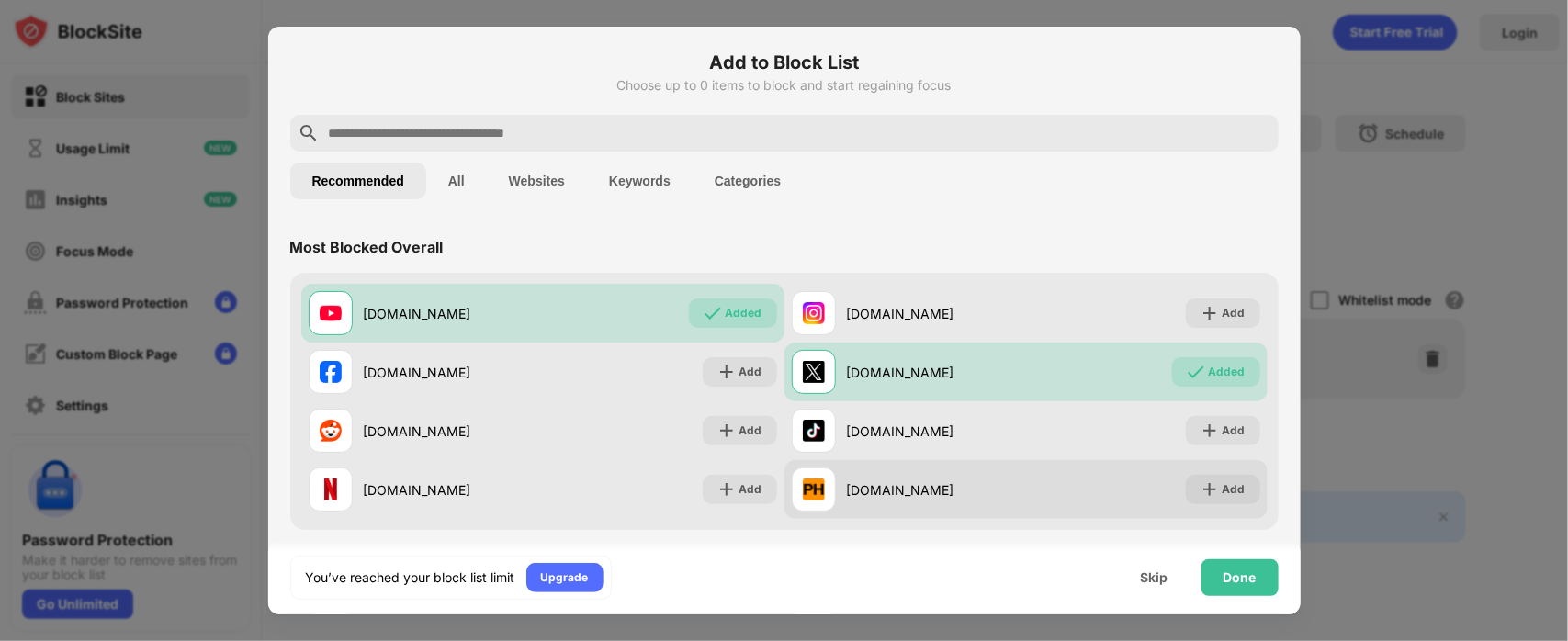 click on "Add" at bounding box center [1223, 489] 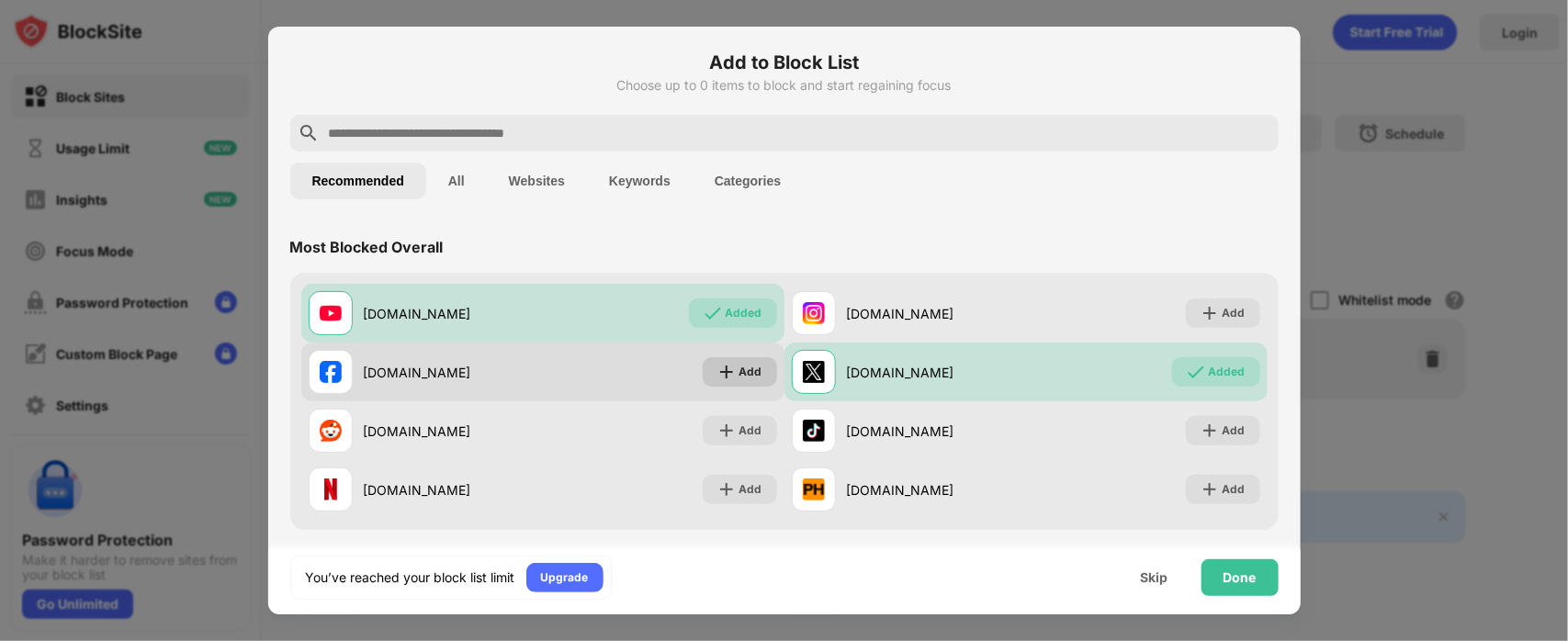 click at bounding box center (727, 372) 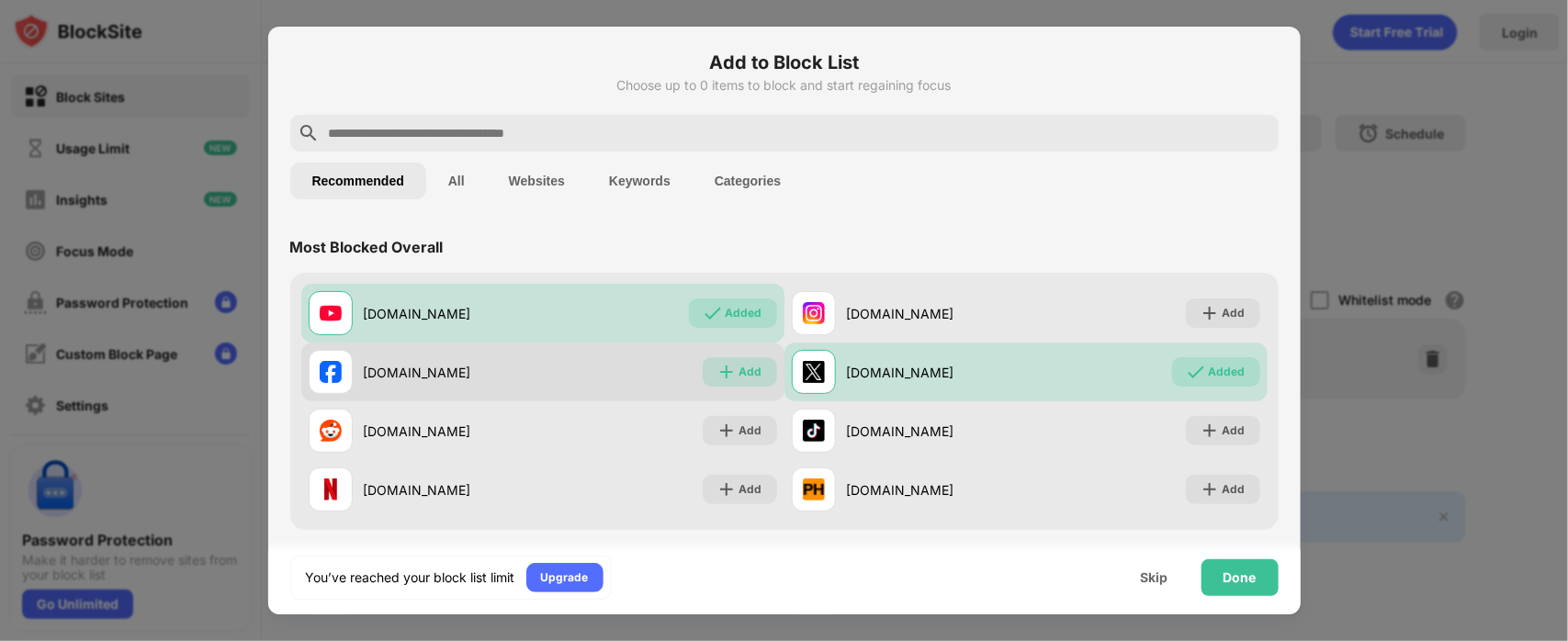 click on "Add" at bounding box center (739, 372) 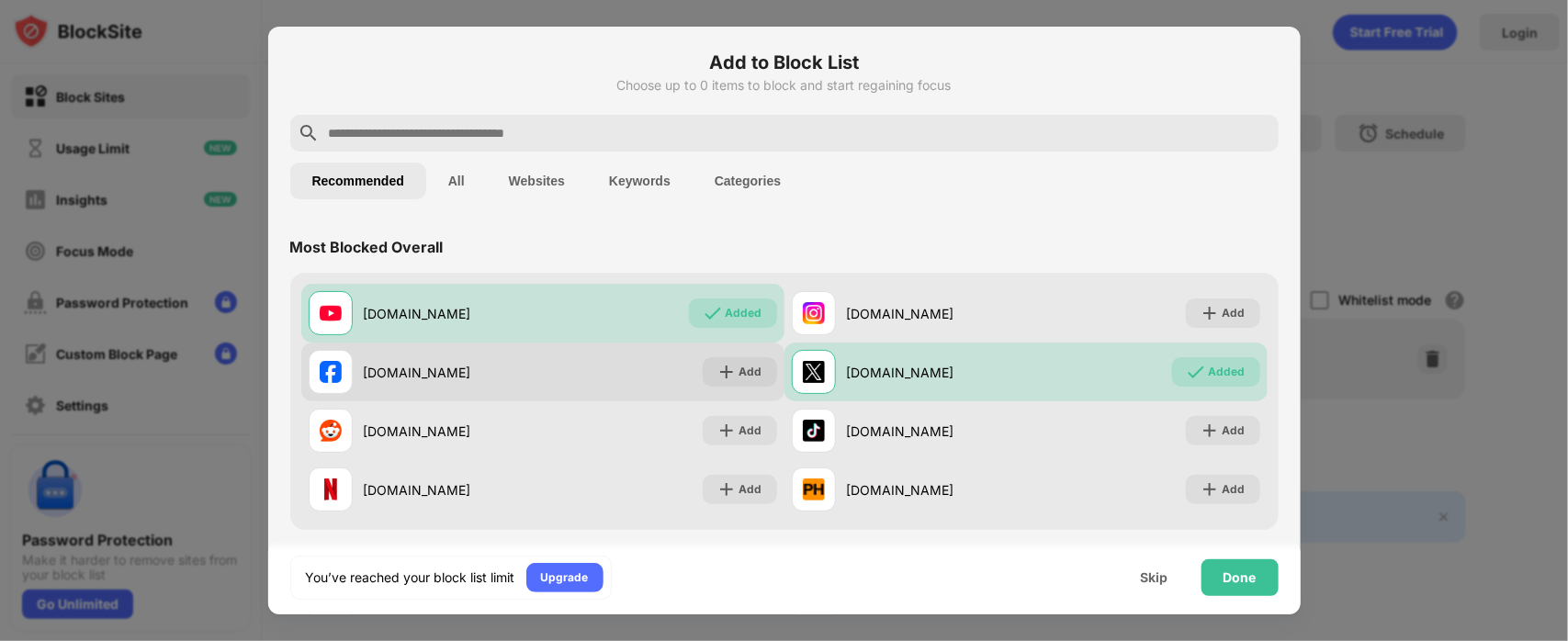 click on "Add" at bounding box center (739, 372) 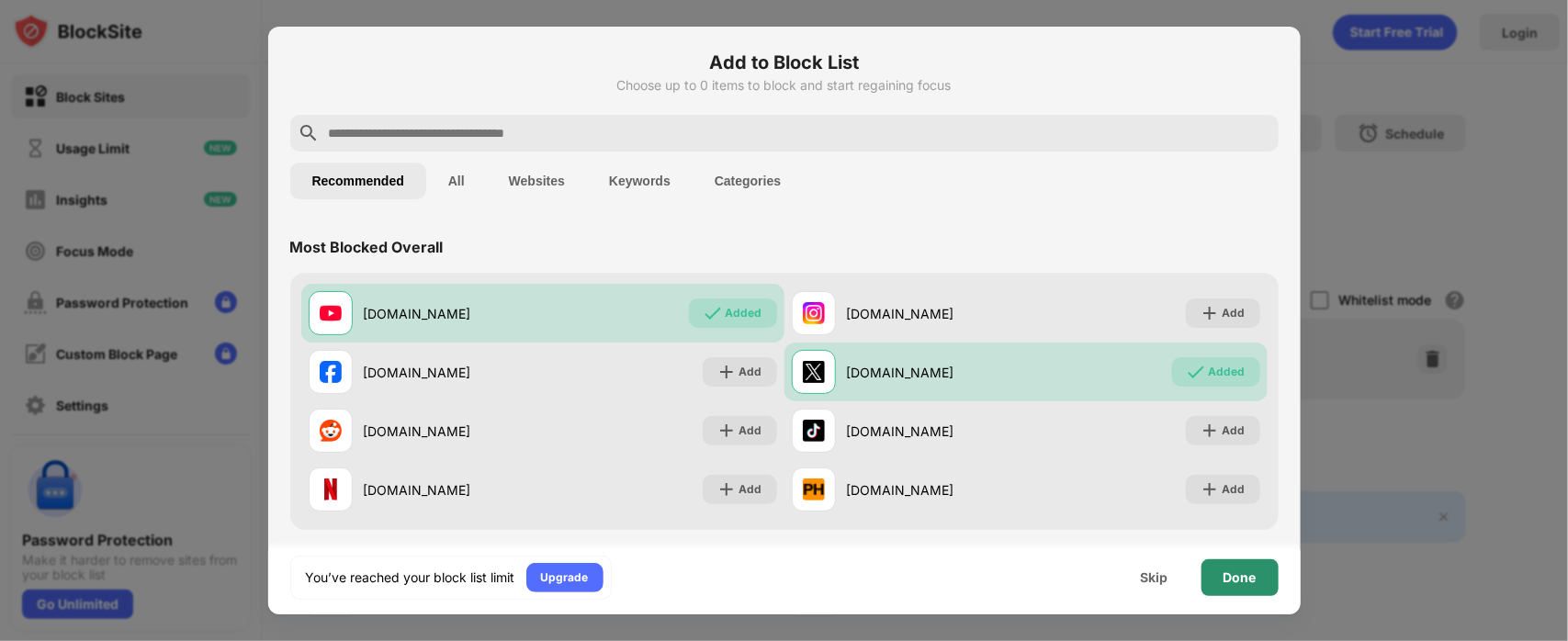 click on "Done" at bounding box center (1240, 578) 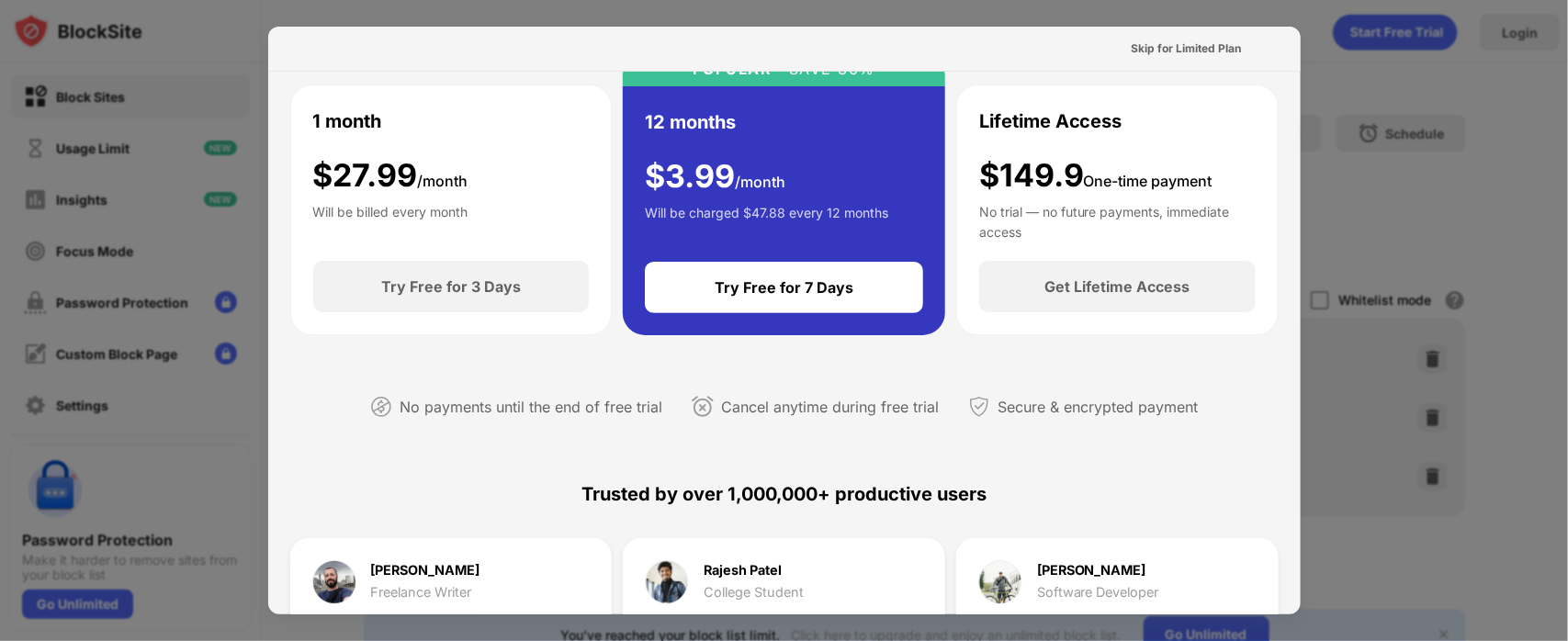 scroll, scrollTop: 0, scrollLeft: 0, axis: both 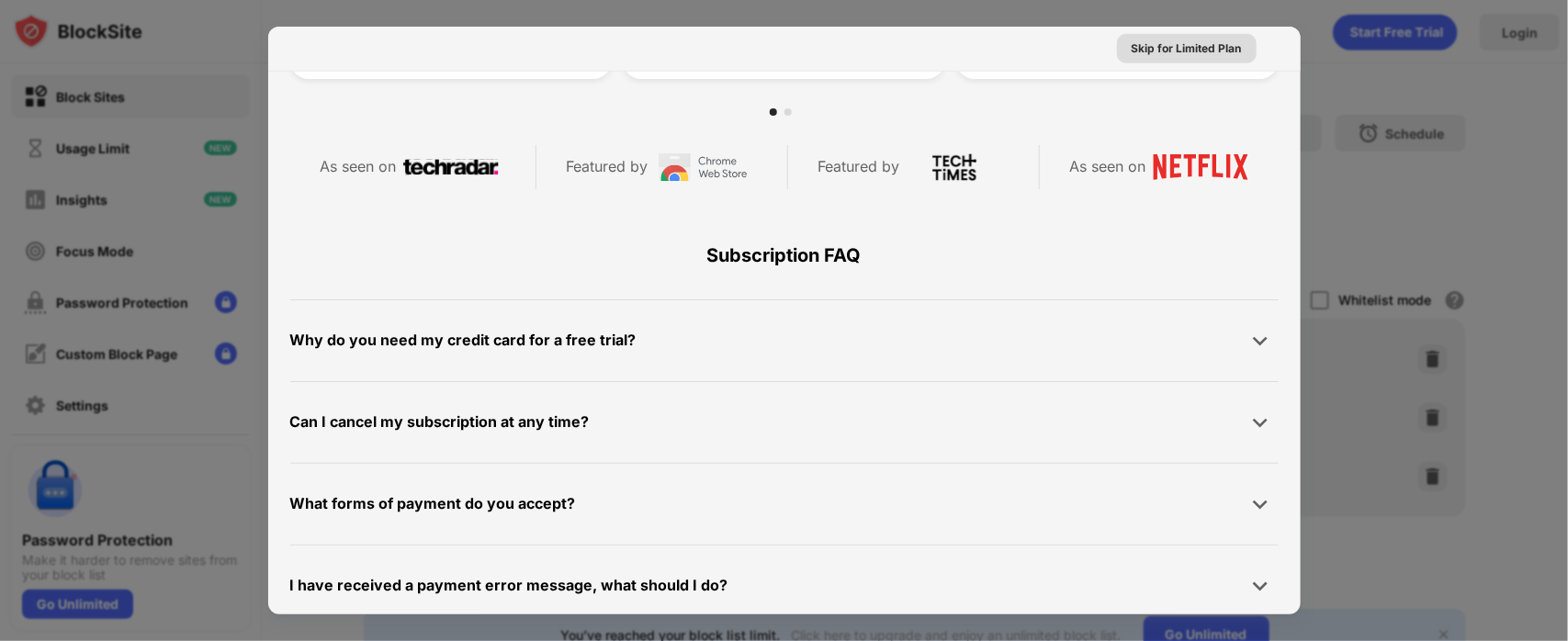 click on "Skip for Limited Plan" at bounding box center [1187, 49] 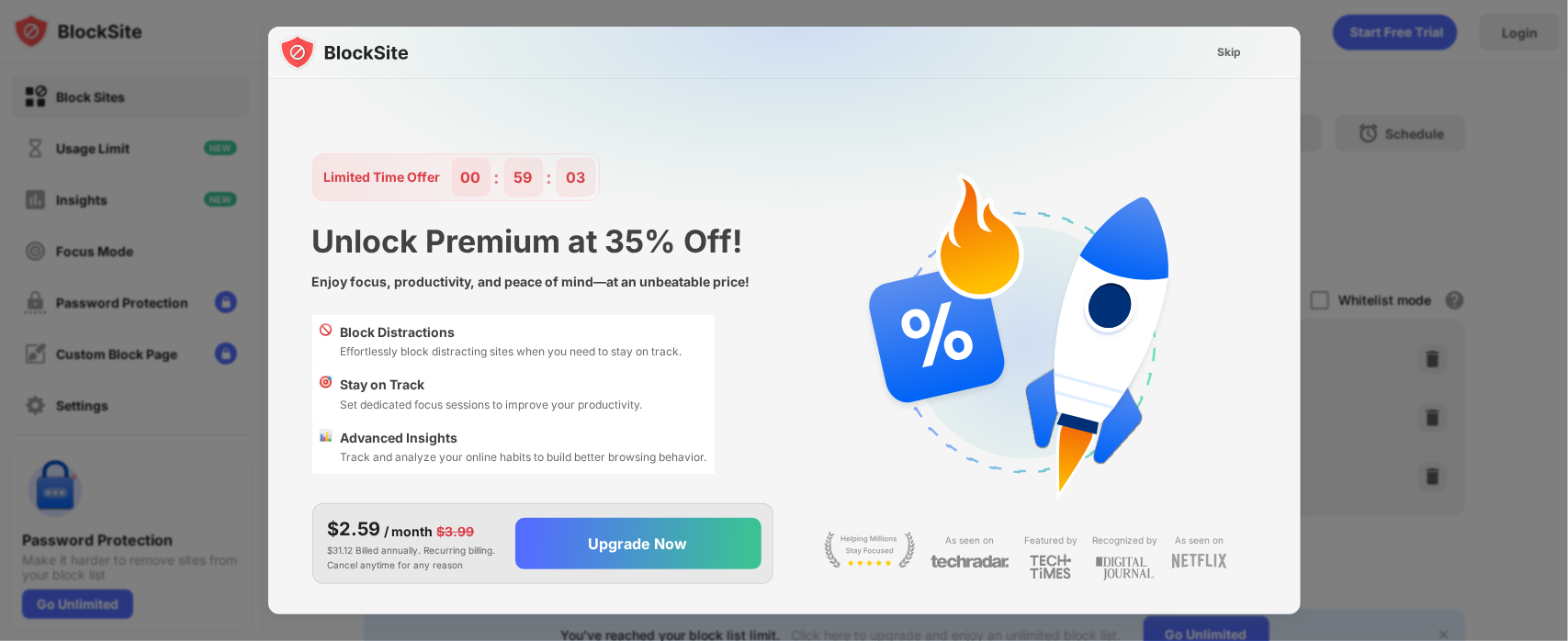 scroll, scrollTop: 0, scrollLeft: 0, axis: both 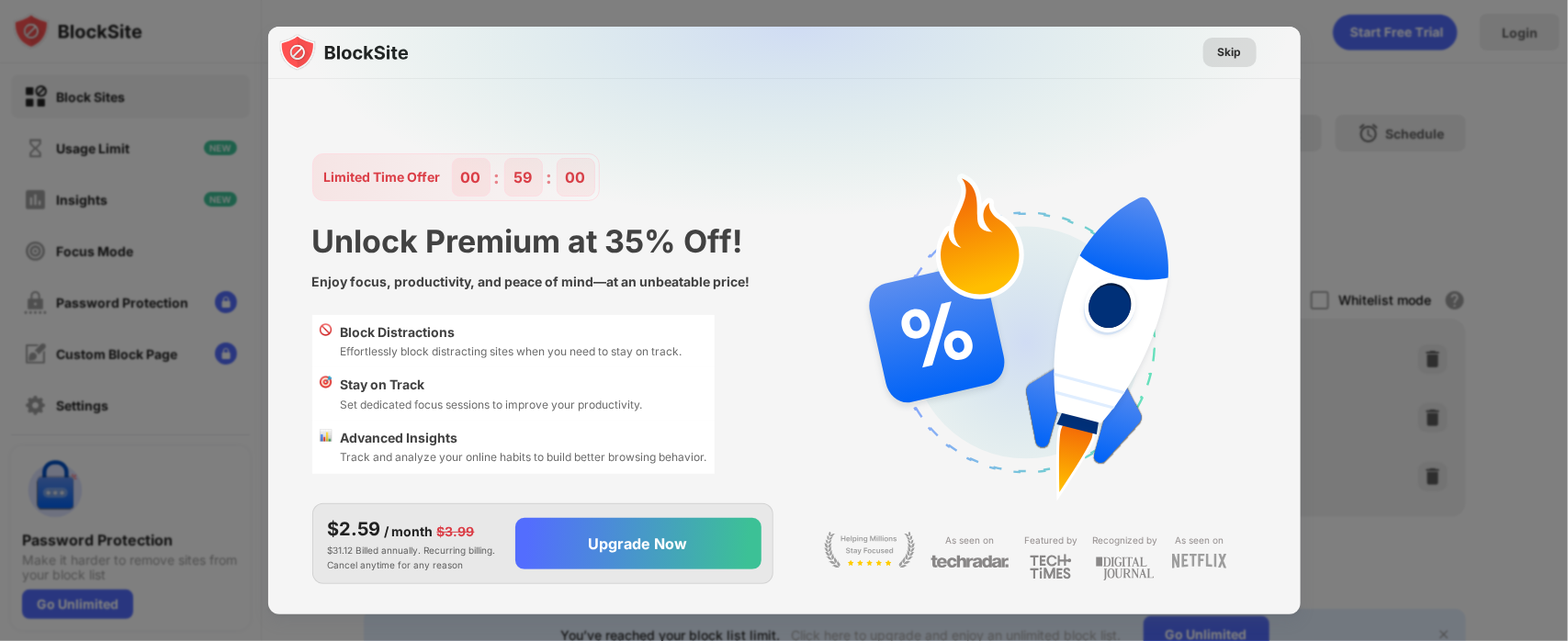 click on "Skip" at bounding box center [1230, 52] 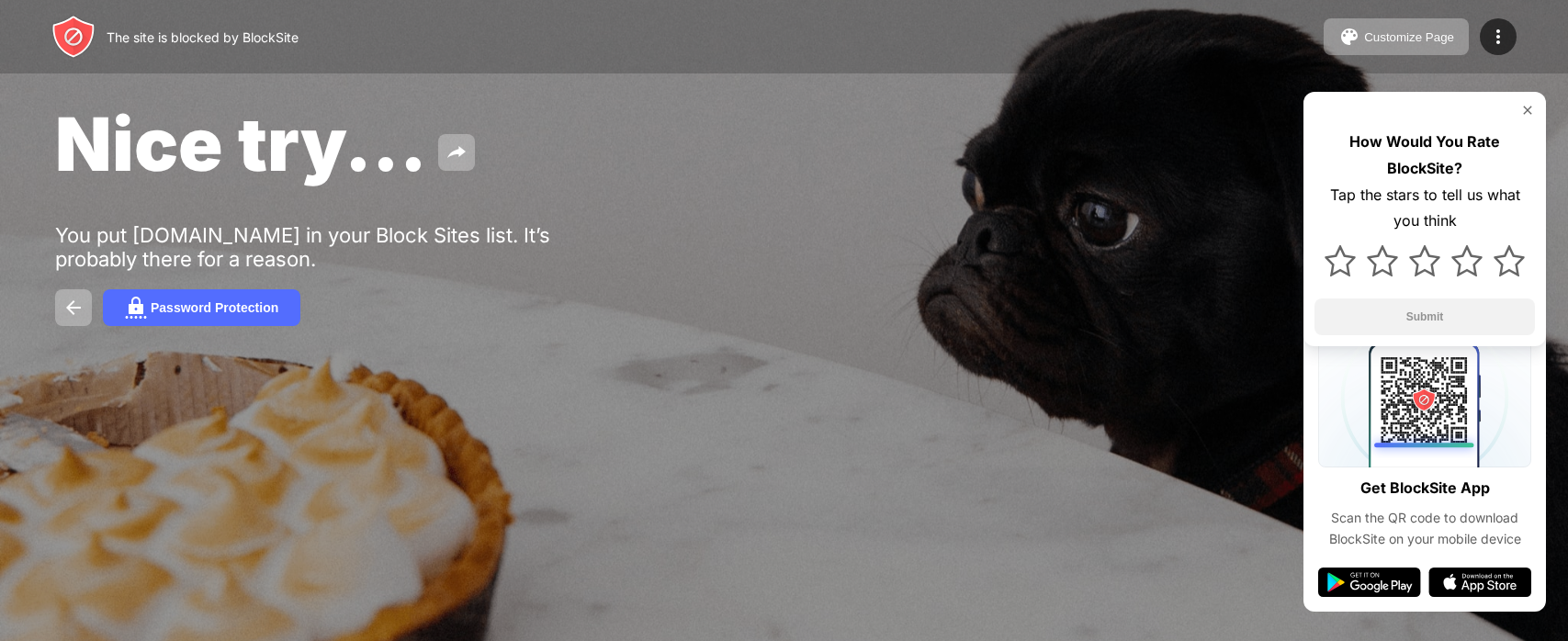 scroll, scrollTop: 0, scrollLeft: 0, axis: both 